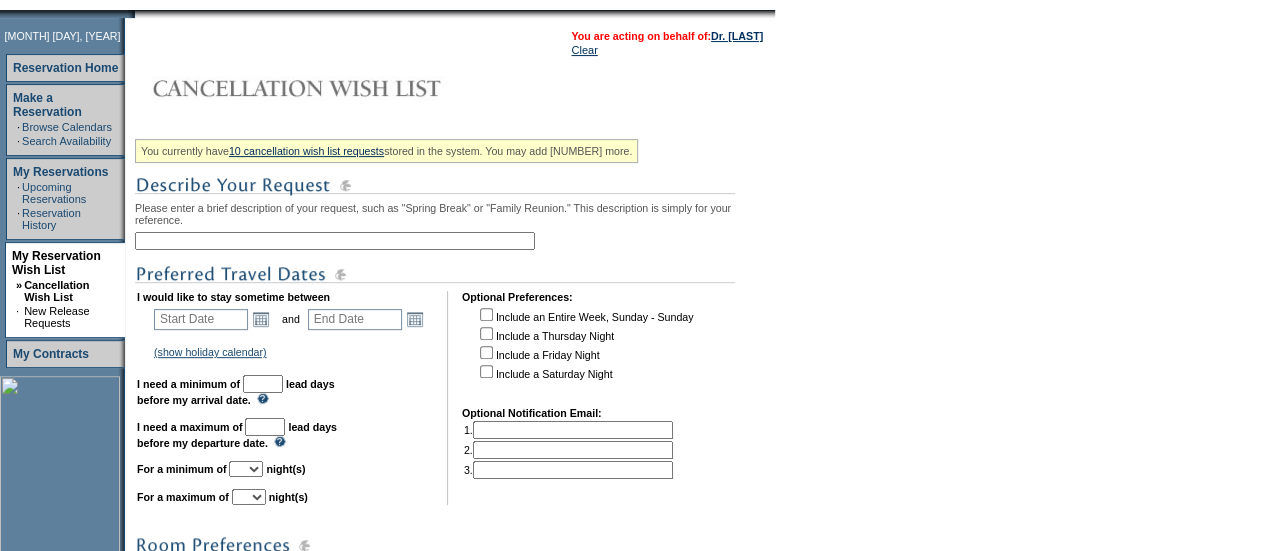 scroll, scrollTop: 246, scrollLeft: 0, axis: vertical 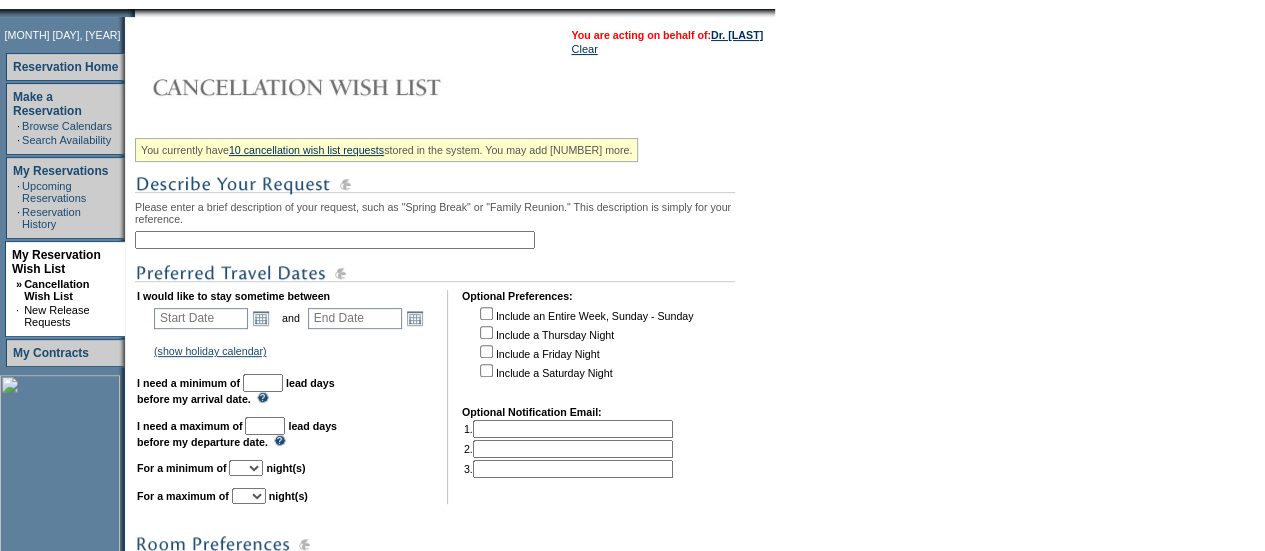 click at bounding box center (335, 240) 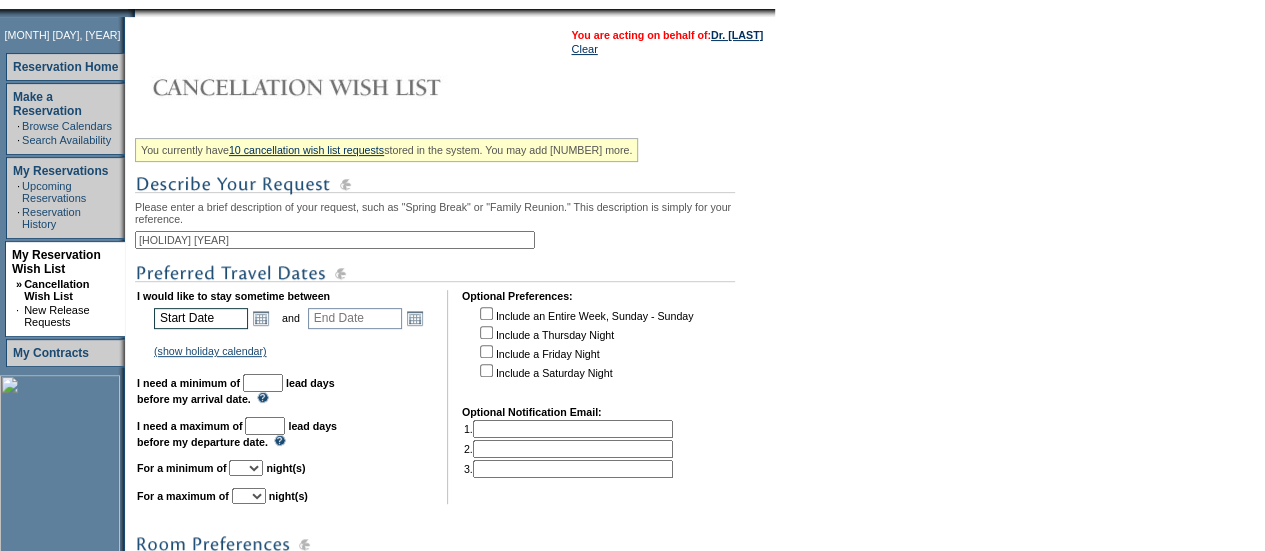 type on "[HOLIDAY] [YEAR]" 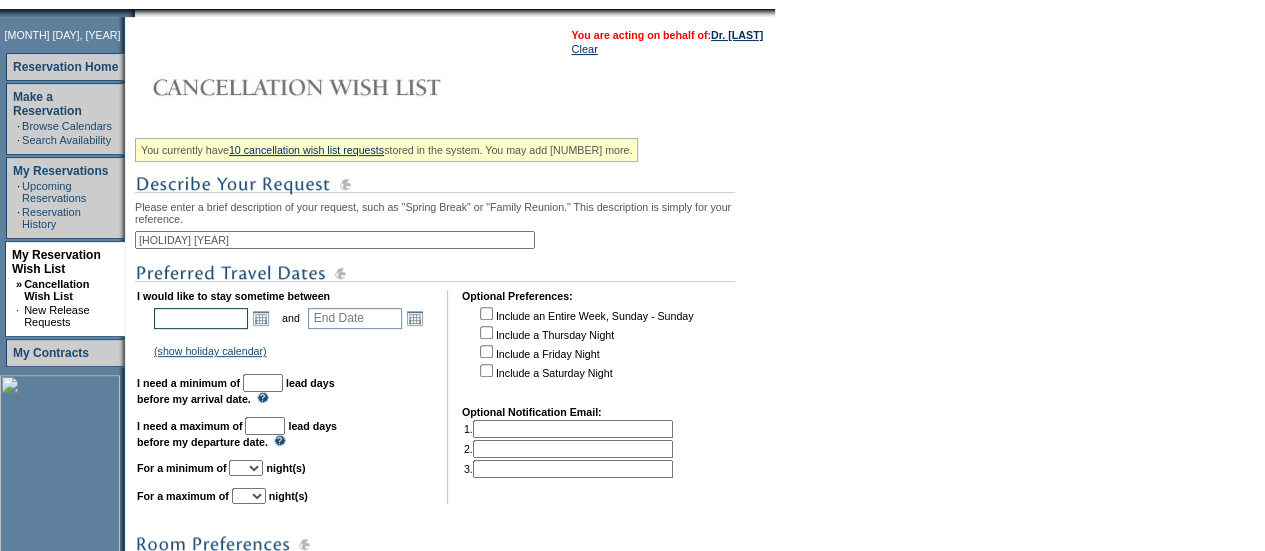 click at bounding box center [201, 318] 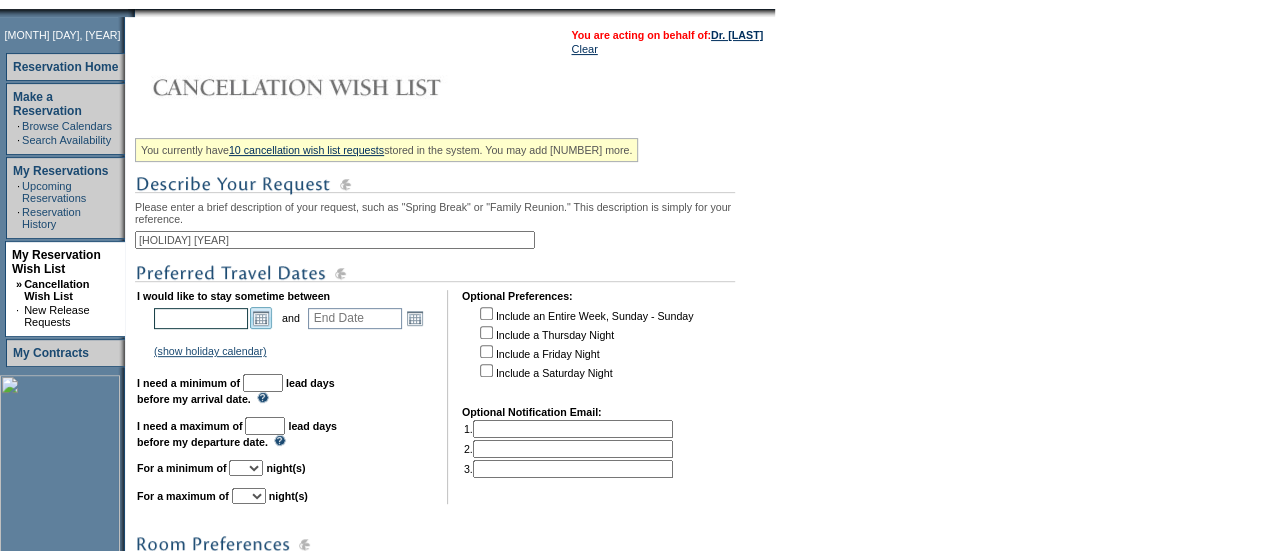 type on "Start Date" 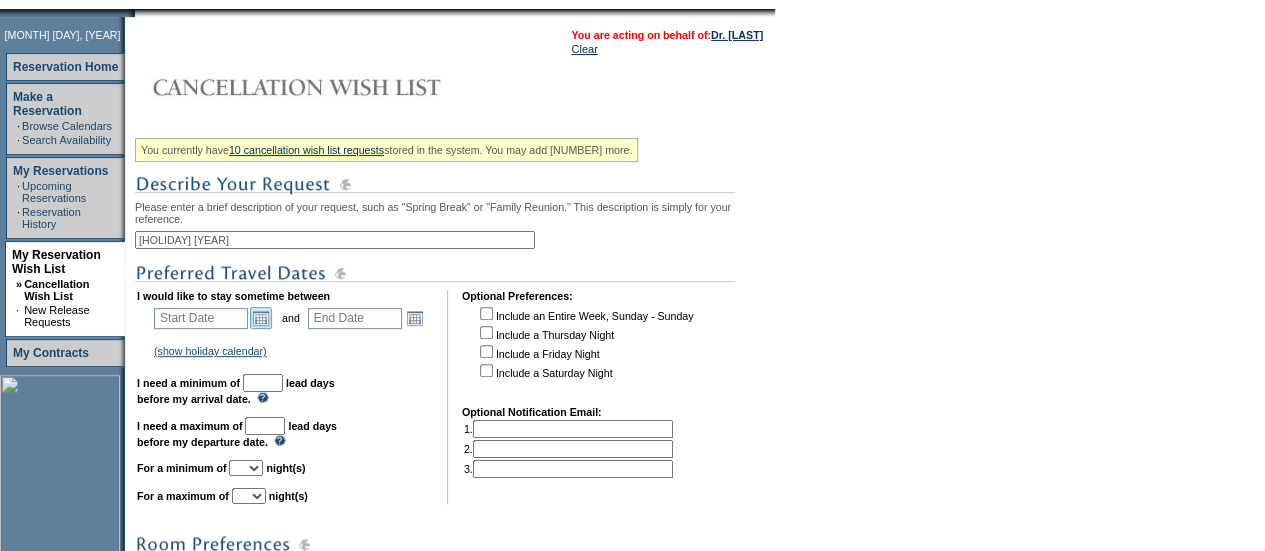 click on "Open the calendar popup." at bounding box center (261, 318) 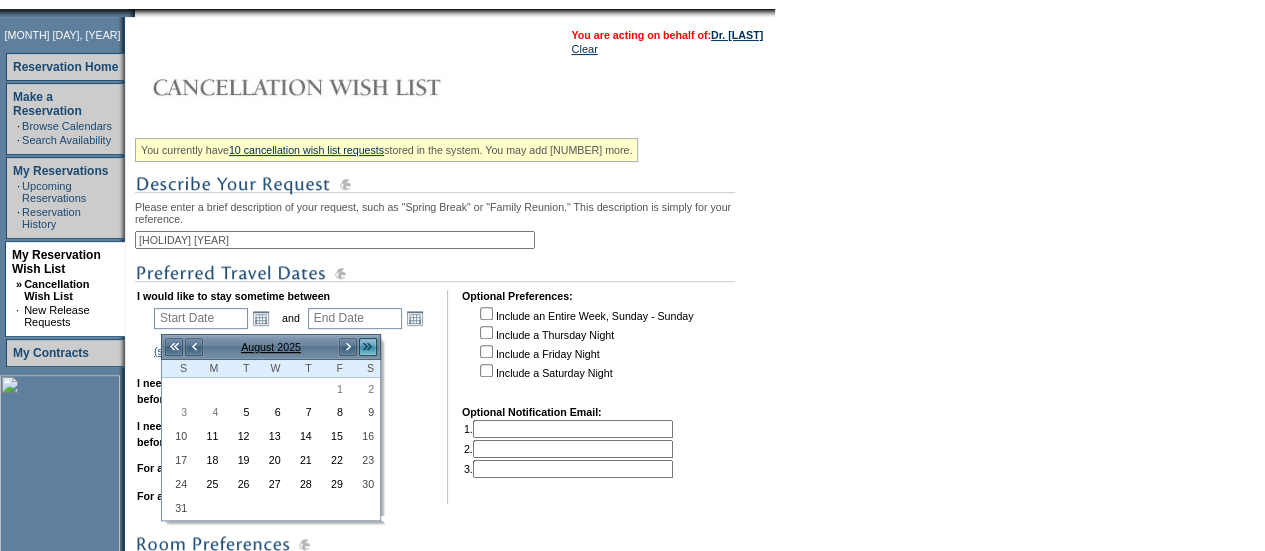 click on ">>" at bounding box center [368, 347] 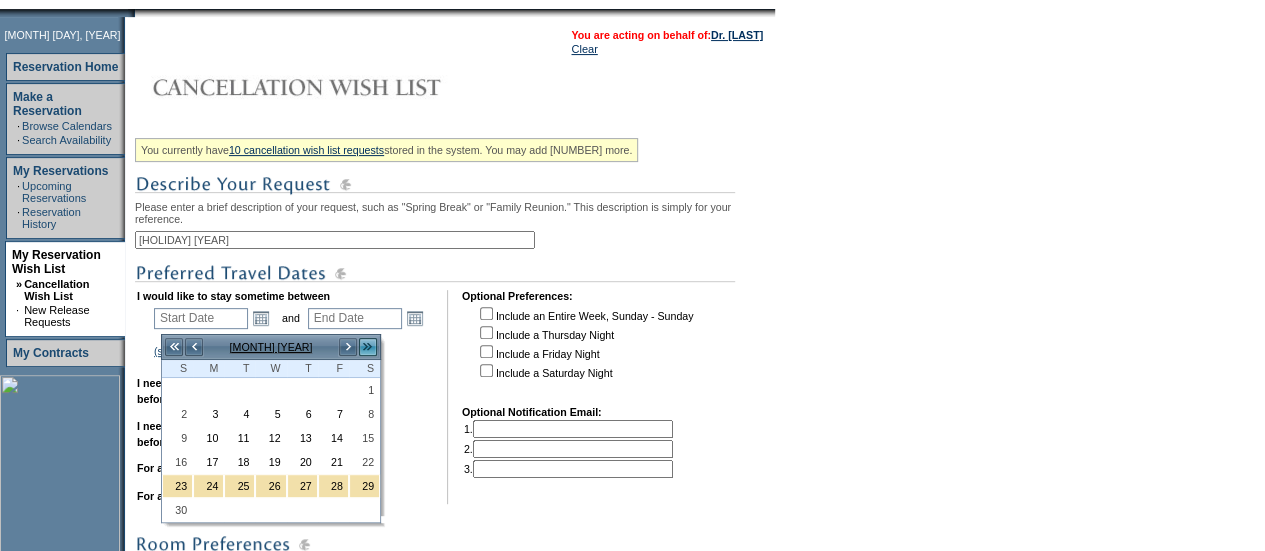 click on ">>" at bounding box center [368, 347] 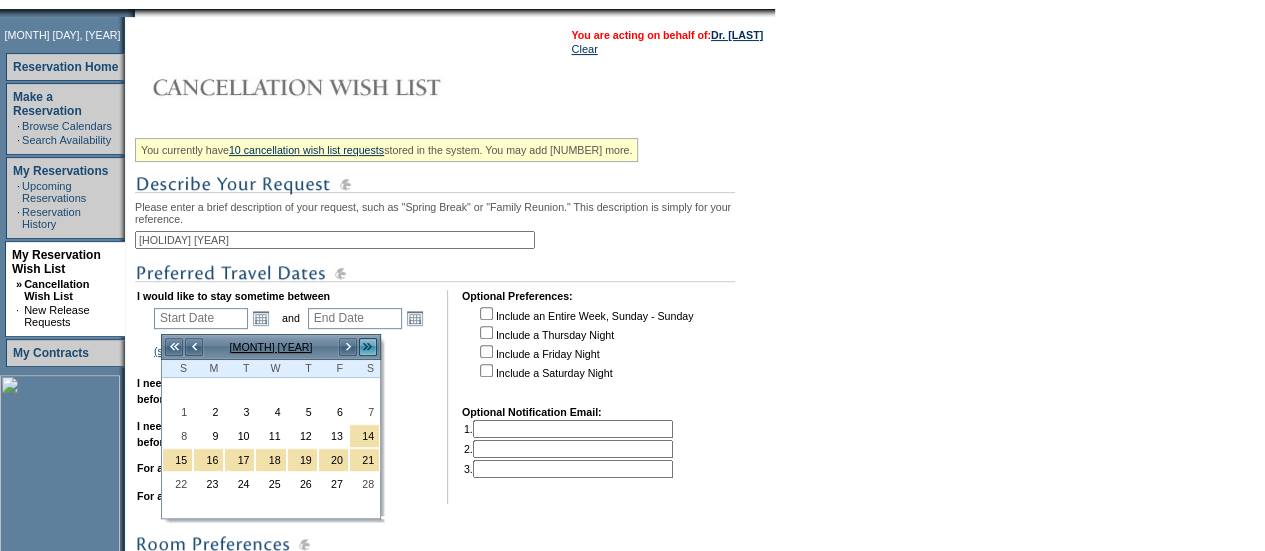 click on ">>" at bounding box center (368, 347) 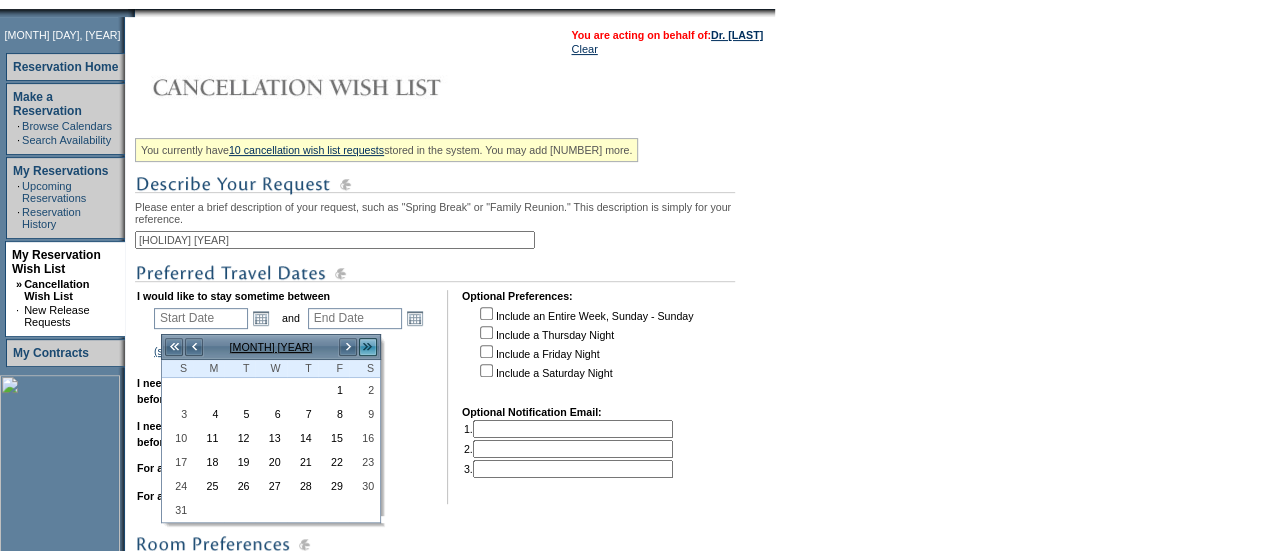 click on ">>" at bounding box center [368, 347] 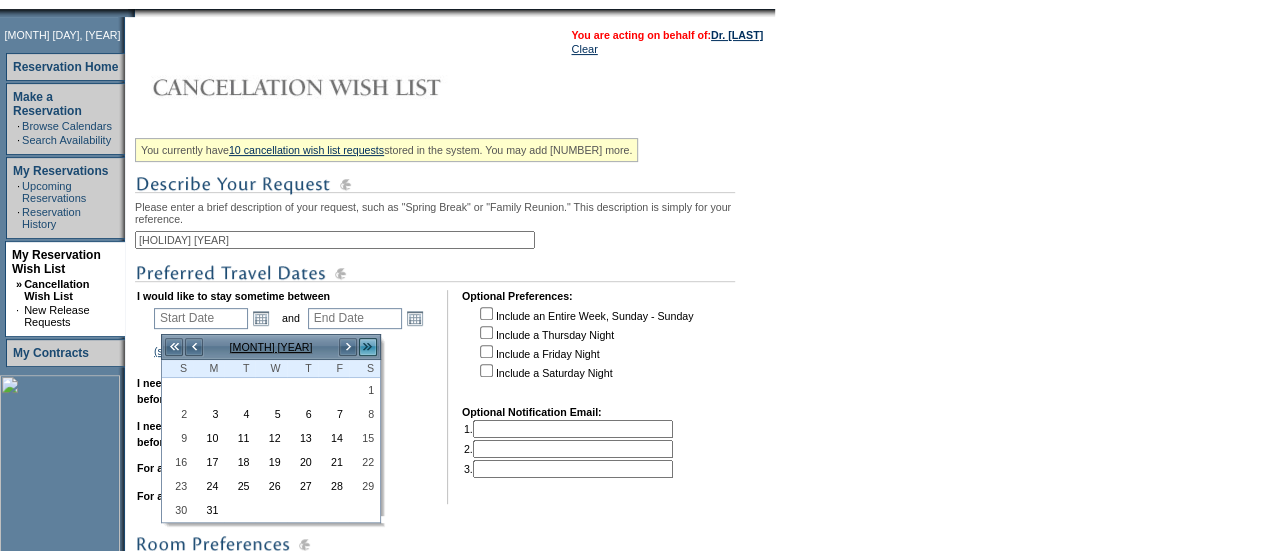 click on ">>" at bounding box center (368, 347) 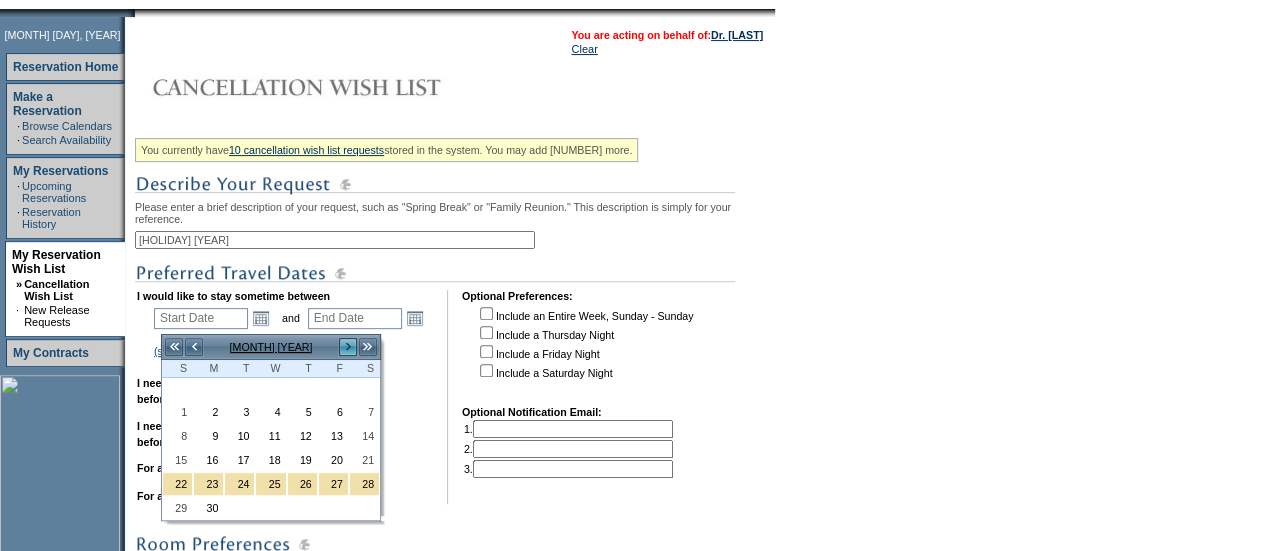 click on ">" at bounding box center (348, 347) 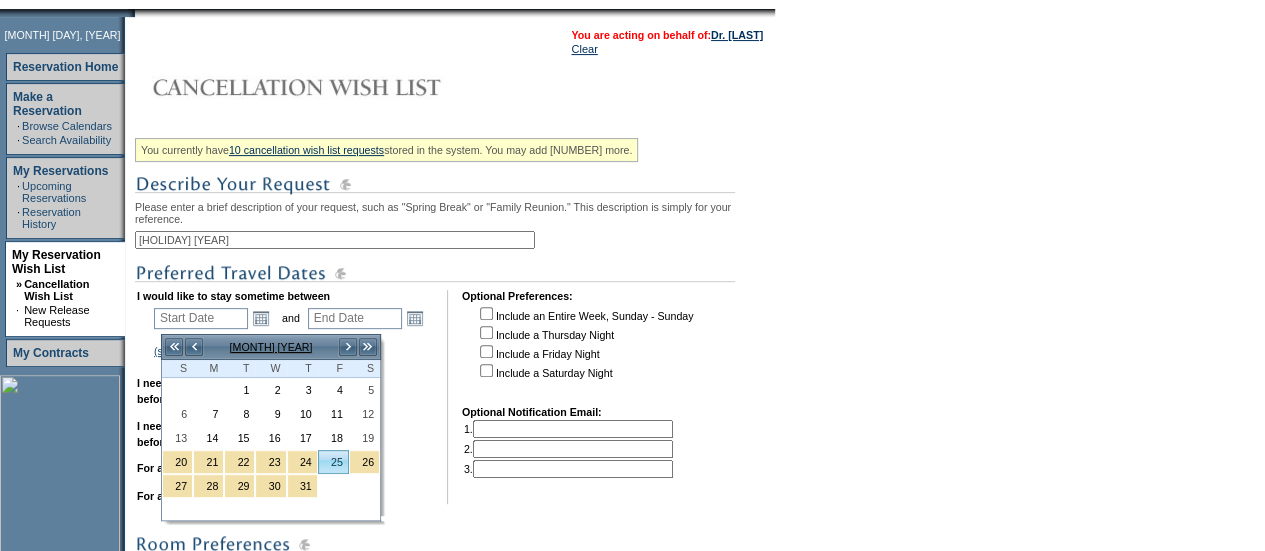 click on "25" at bounding box center (333, 462) 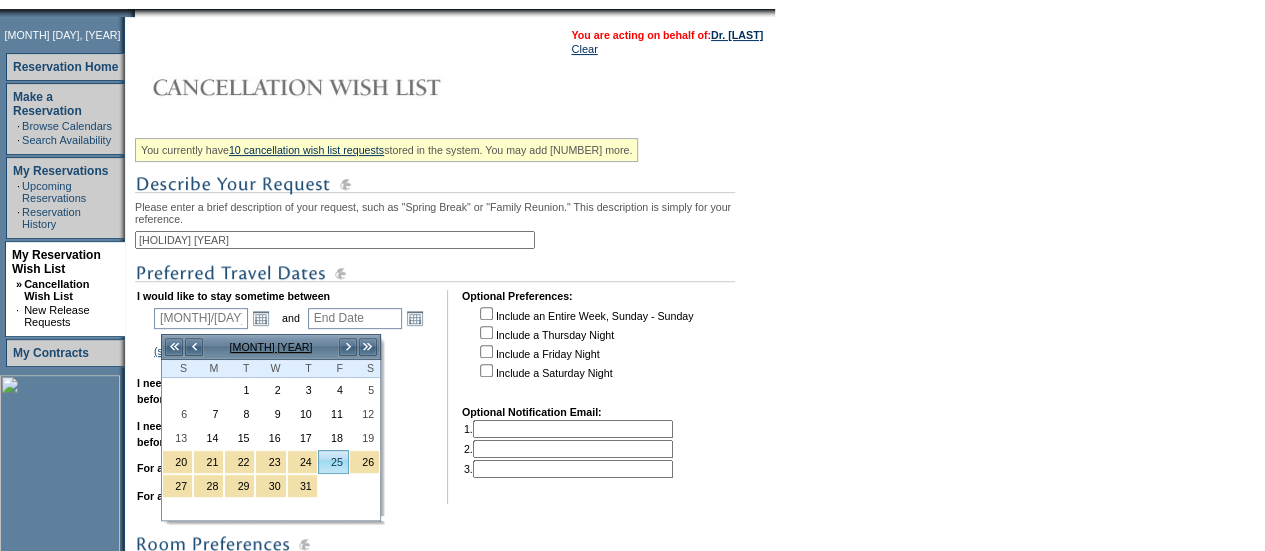 type on "[MONTH]/[DAY]/[YEAR]" 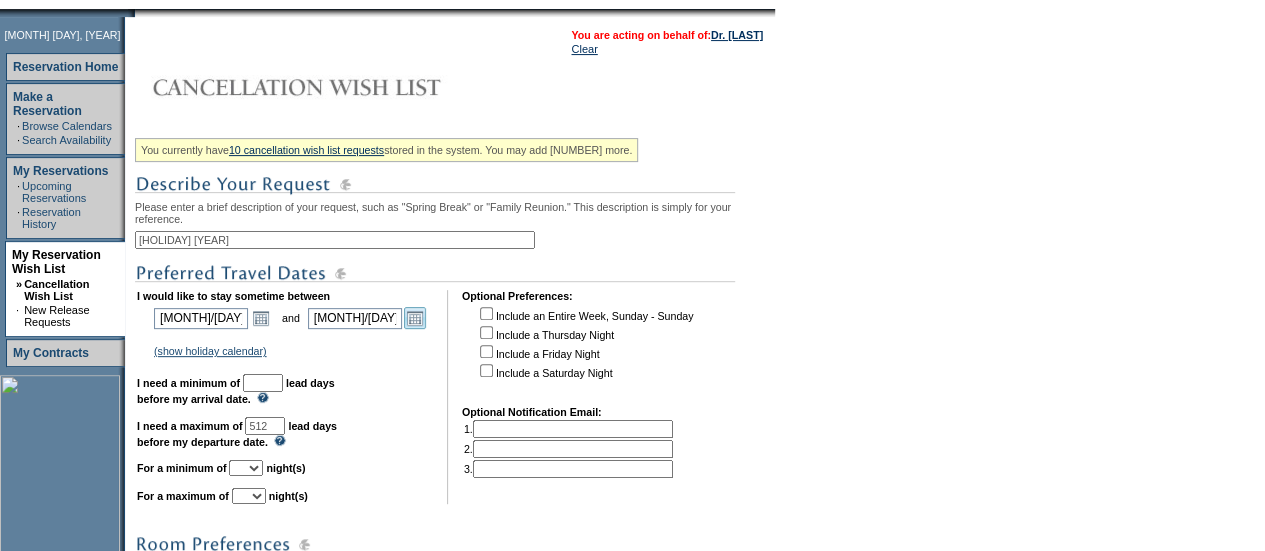 click on "Open the calendar popup." at bounding box center (415, 318) 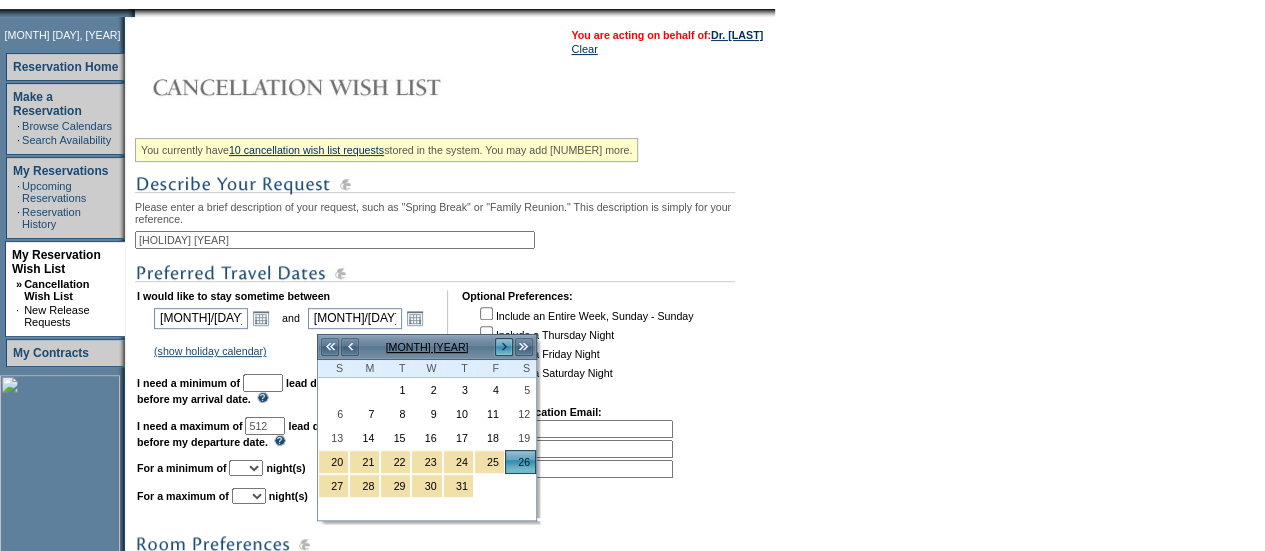 click on ">" at bounding box center [504, 347] 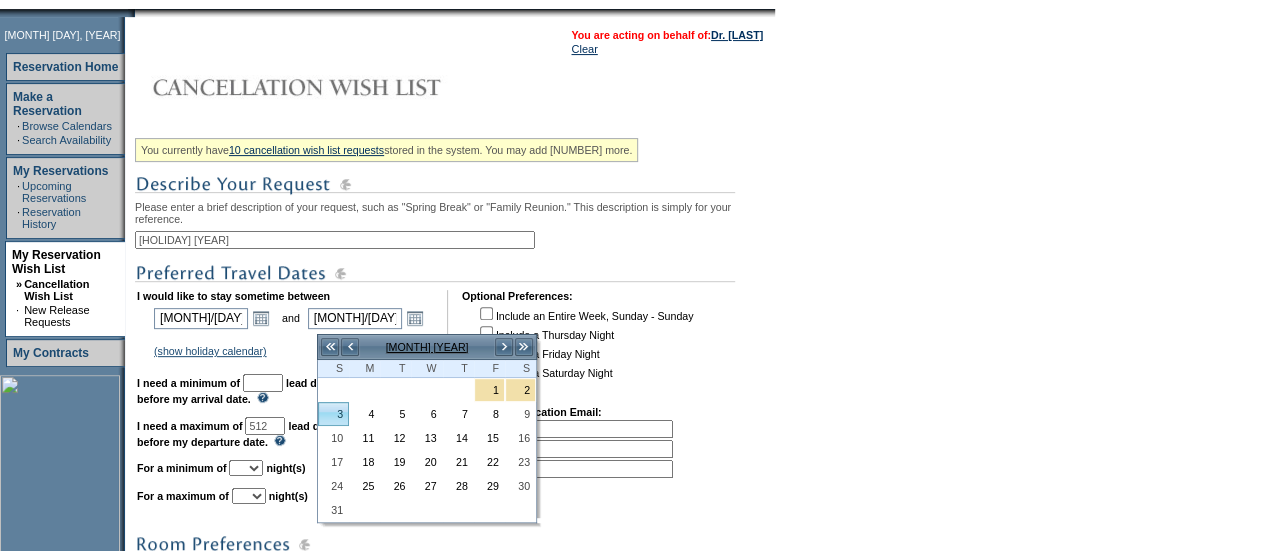 click on "3" at bounding box center [333, 414] 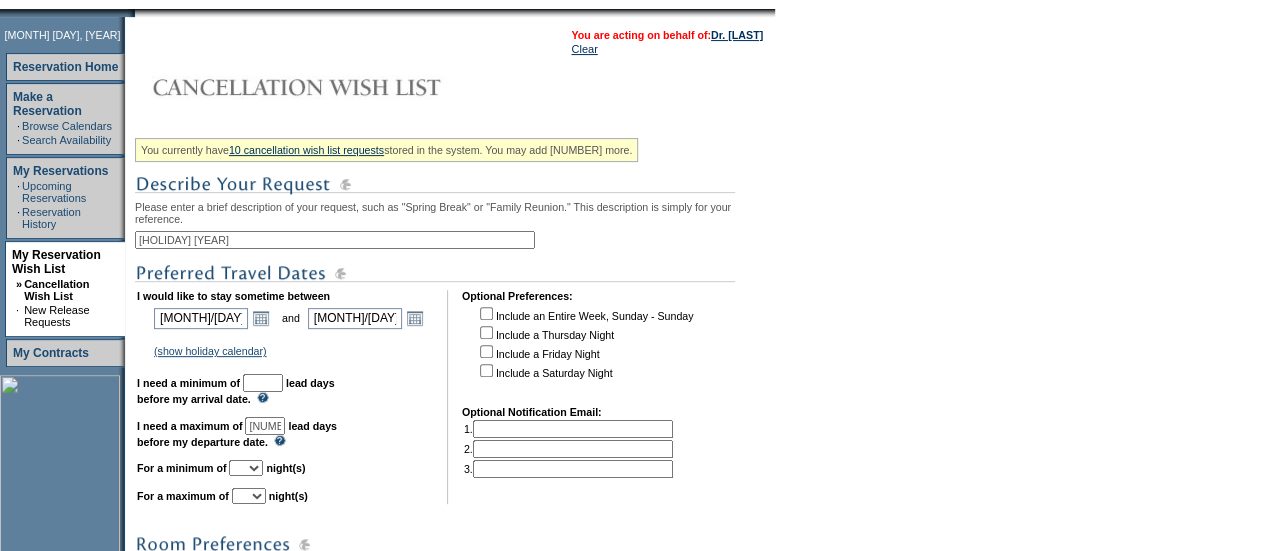 click at bounding box center [263, 383] 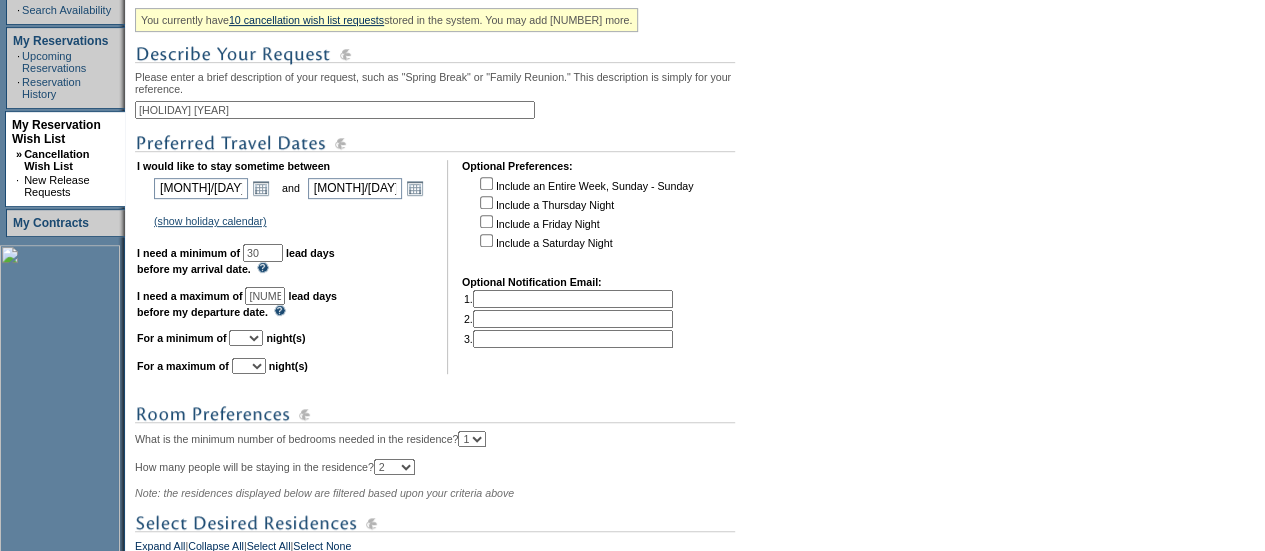 scroll, scrollTop: 390, scrollLeft: 0, axis: vertical 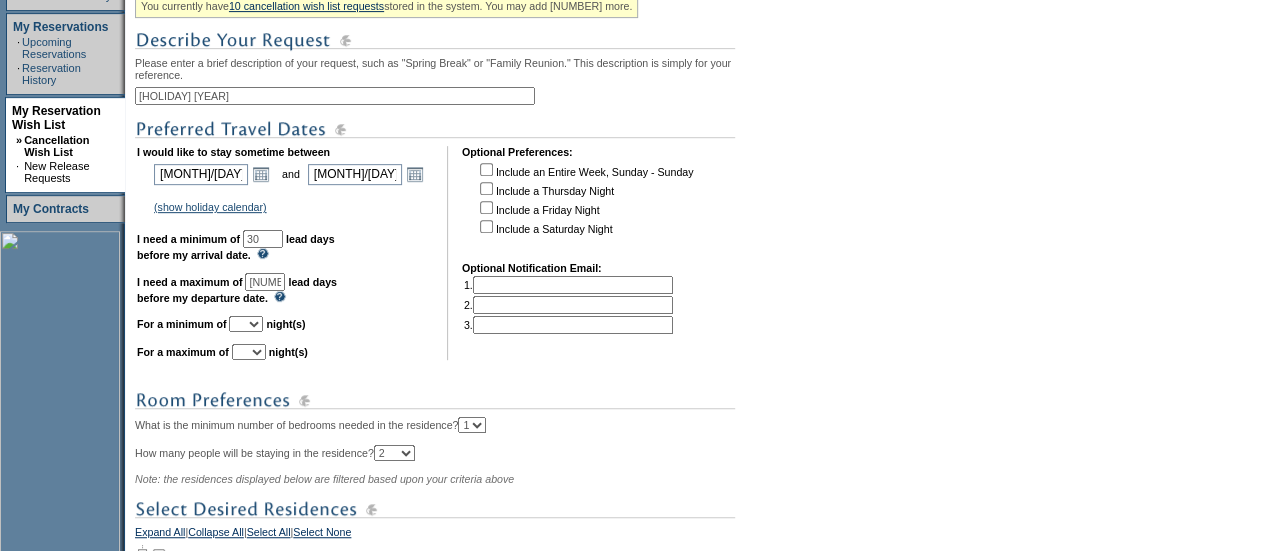 type on "30" 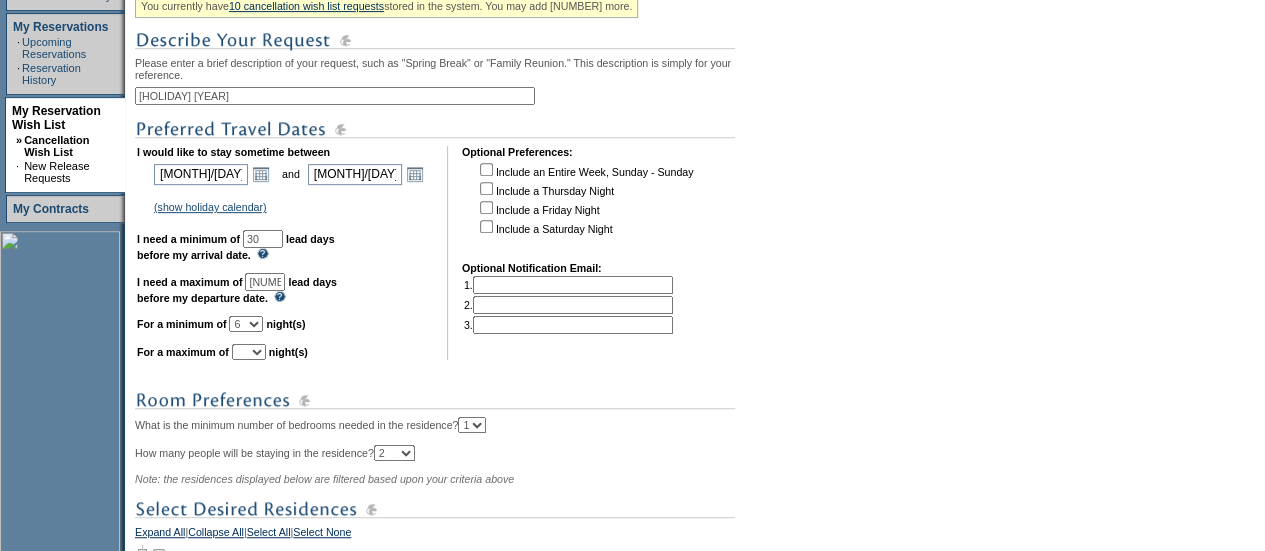 click on "1
2
3
4
5
6
7
8
9
10
11
12
13
14" at bounding box center [246, 324] 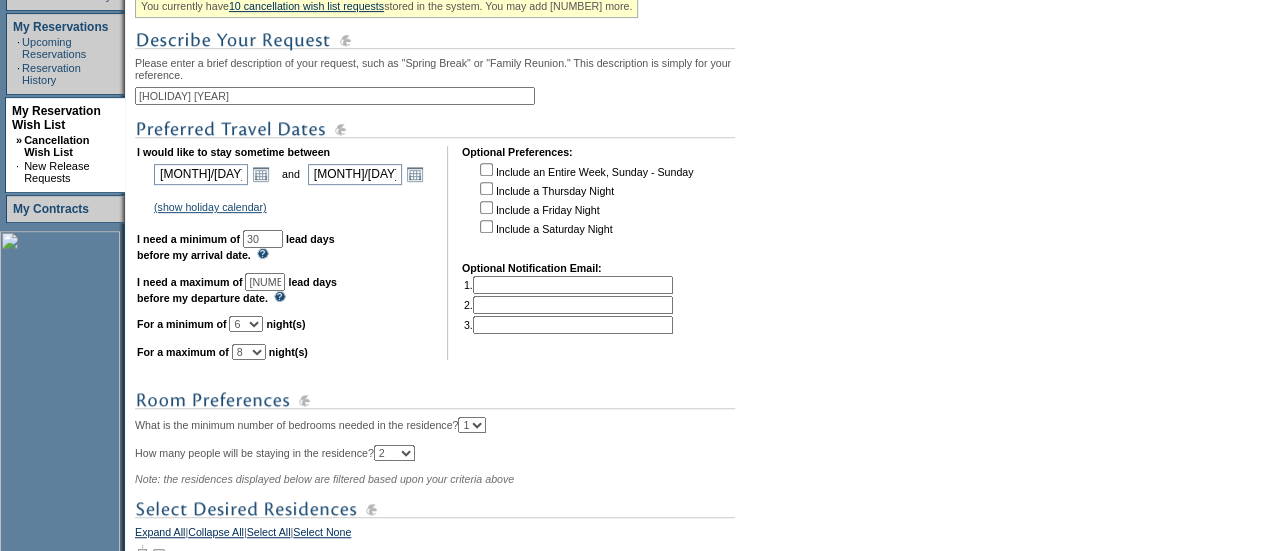 click on "1
2
3
4
5
6
7
8
9
10
11
12
13
14" at bounding box center (249, 352) 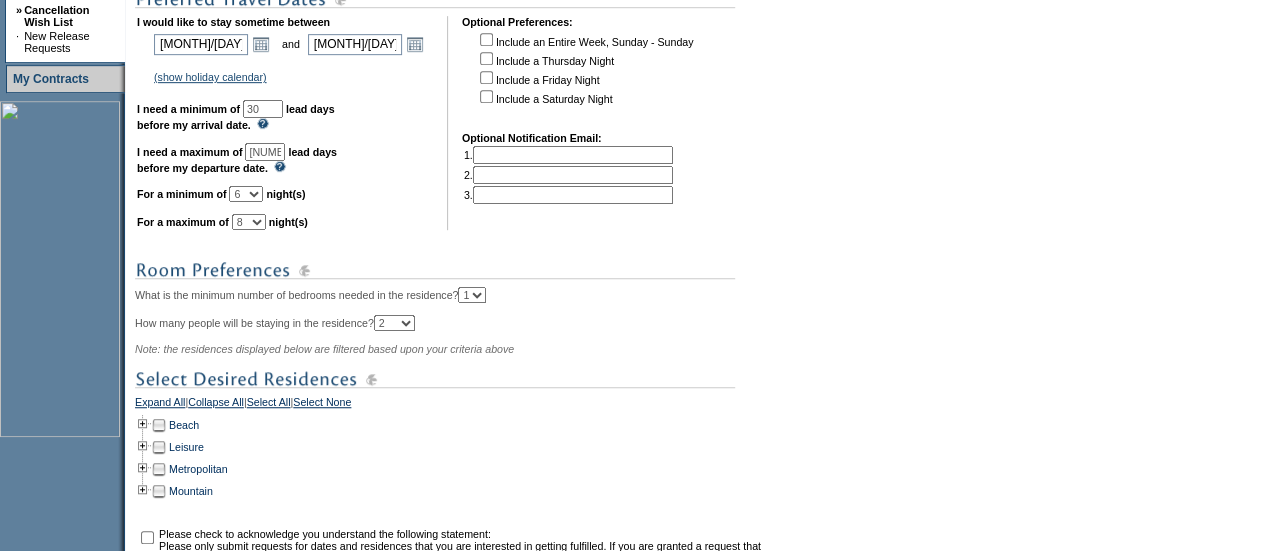 scroll, scrollTop: 518, scrollLeft: 0, axis: vertical 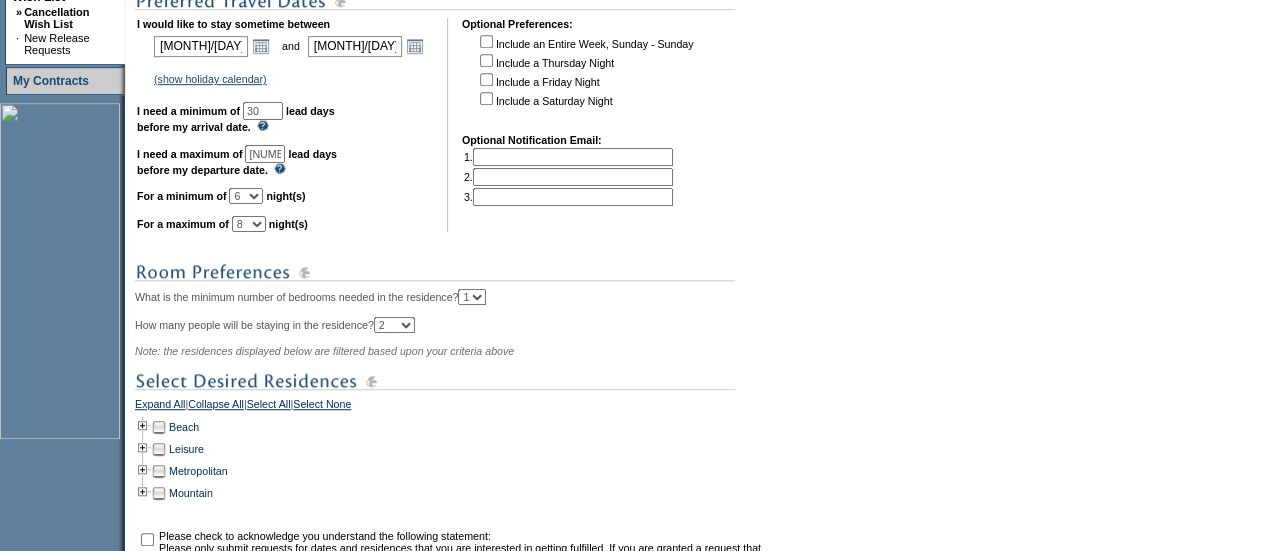 click on "[NUMBER]" at bounding box center (265, 154) 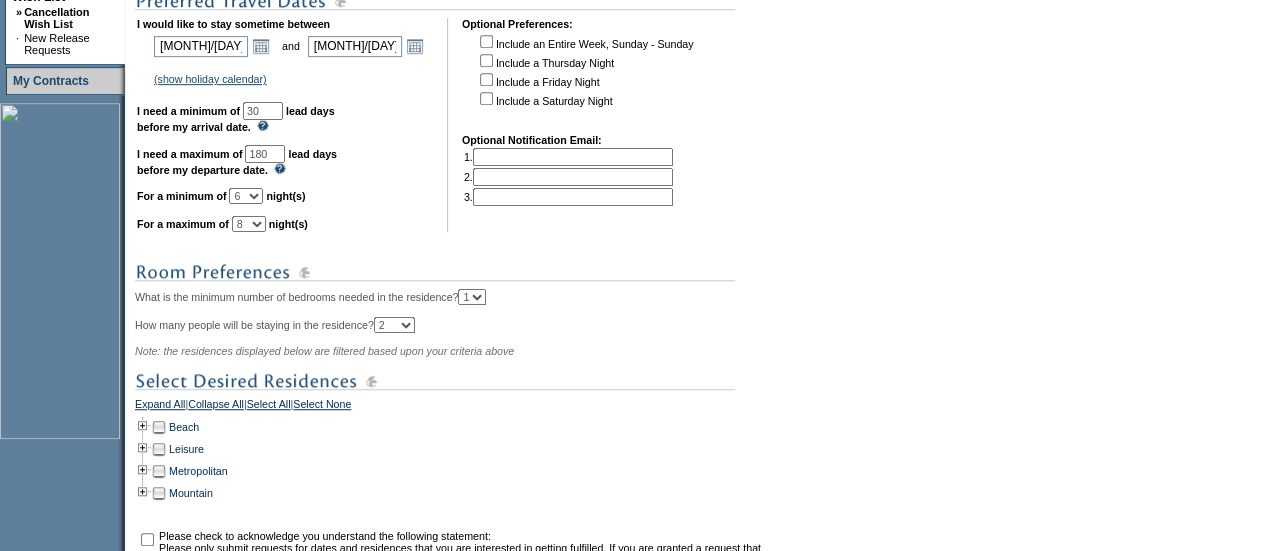 type on "180" 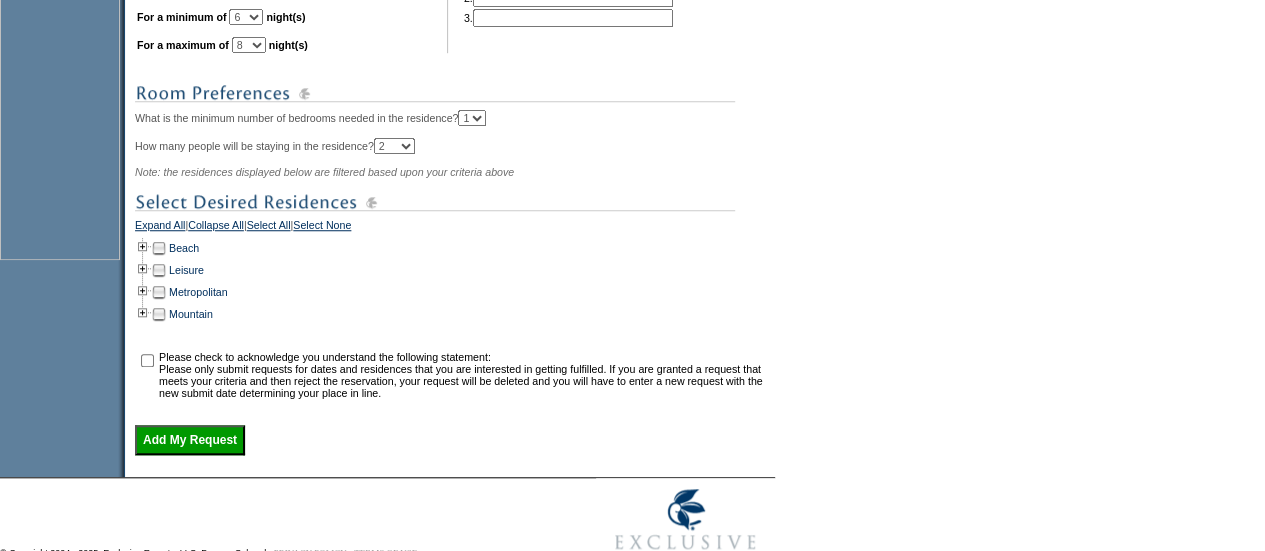 scroll, scrollTop: 712, scrollLeft: 0, axis: vertical 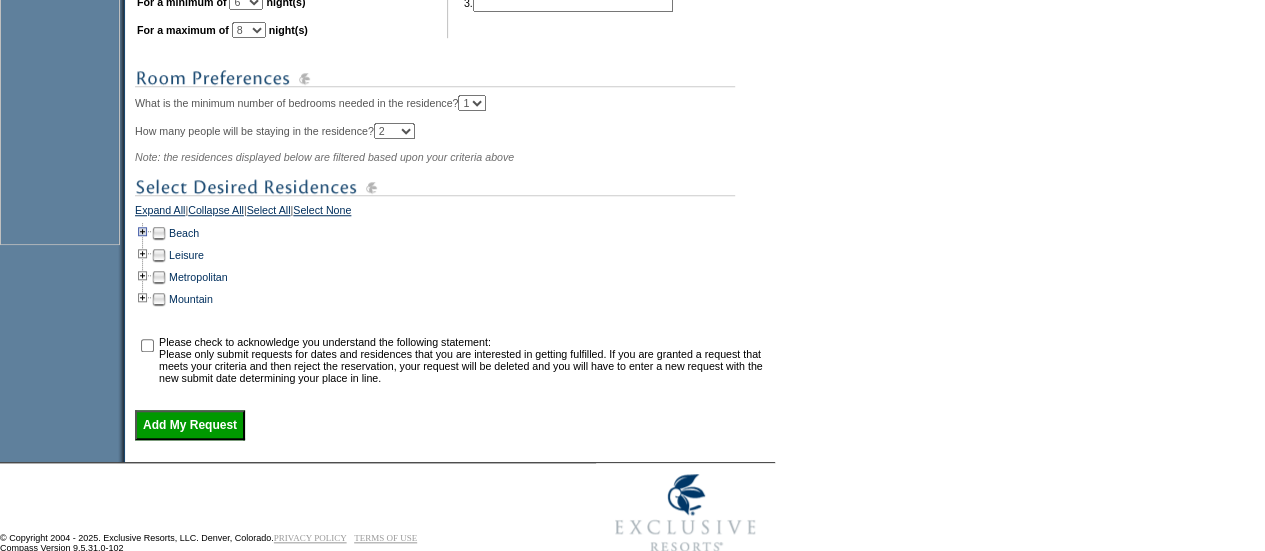 click at bounding box center [143, 233] 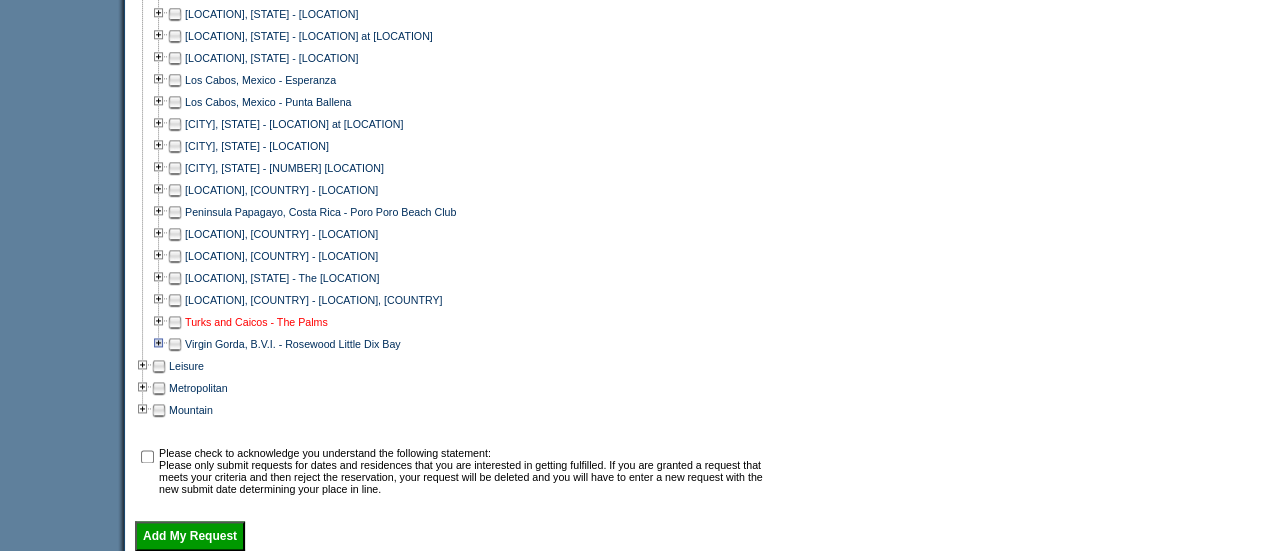 scroll, scrollTop: 1108, scrollLeft: 0, axis: vertical 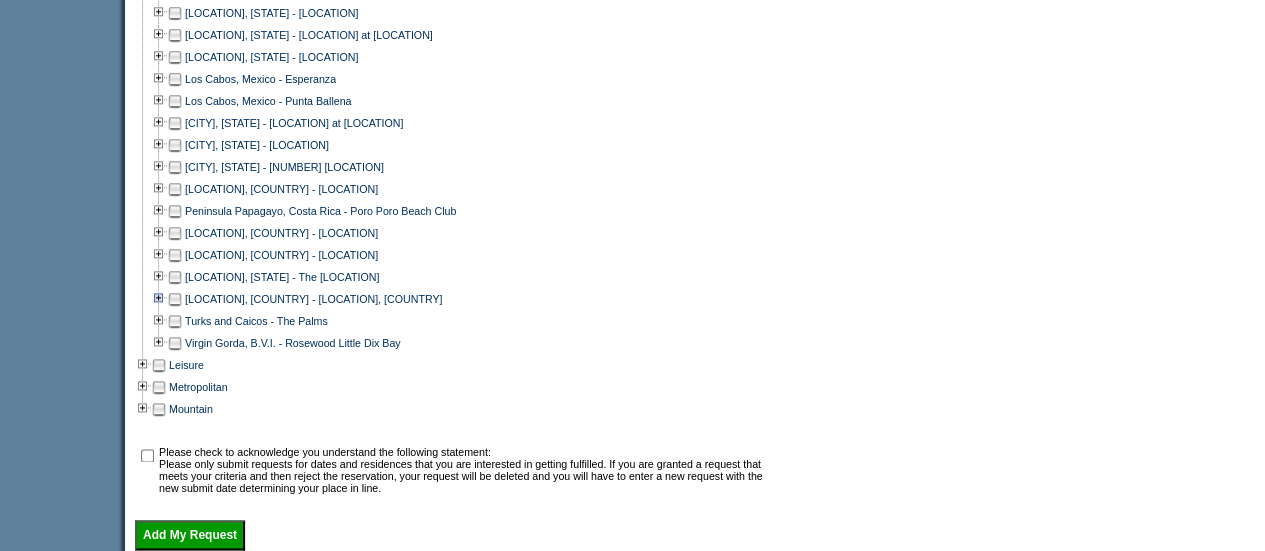 click at bounding box center [159, 299] 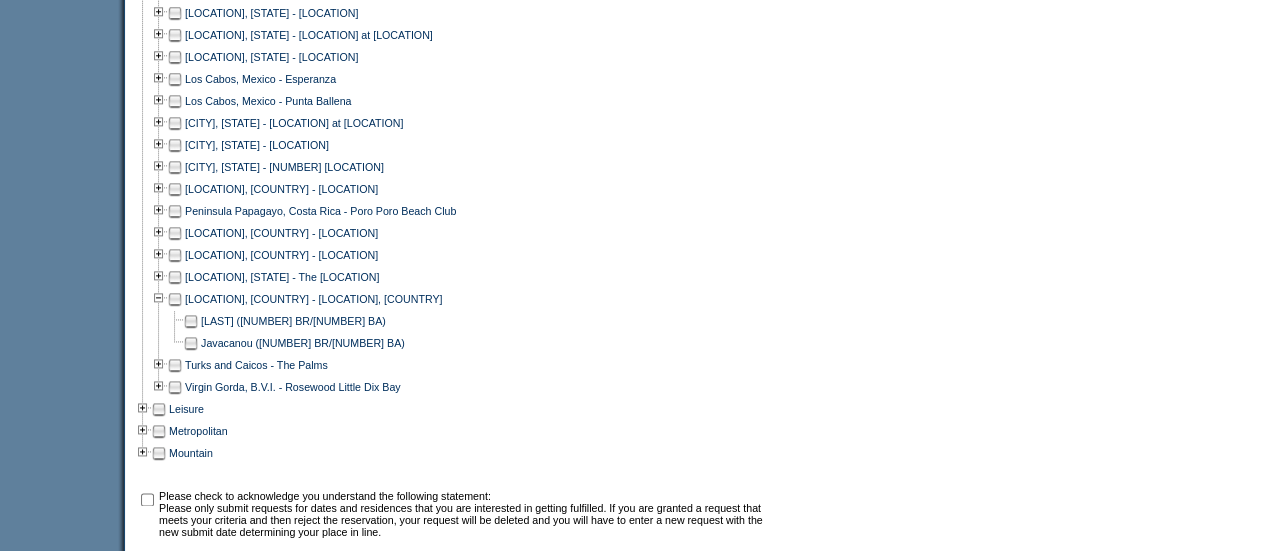 click at bounding box center [191, 343] 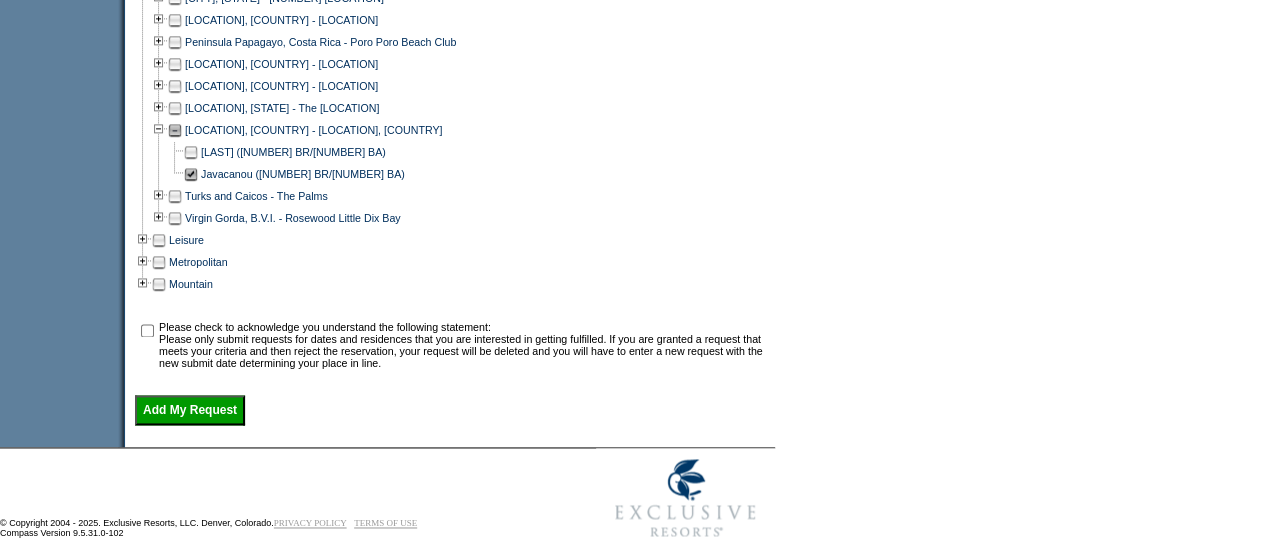 scroll, scrollTop: 1278, scrollLeft: 0, axis: vertical 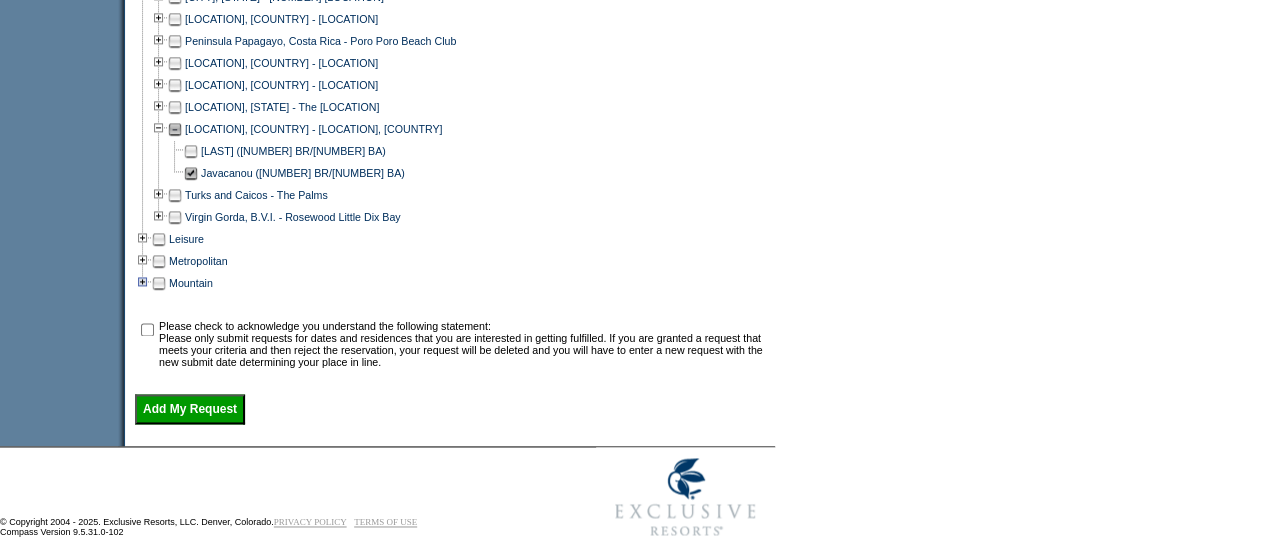 click at bounding box center [143, 283] 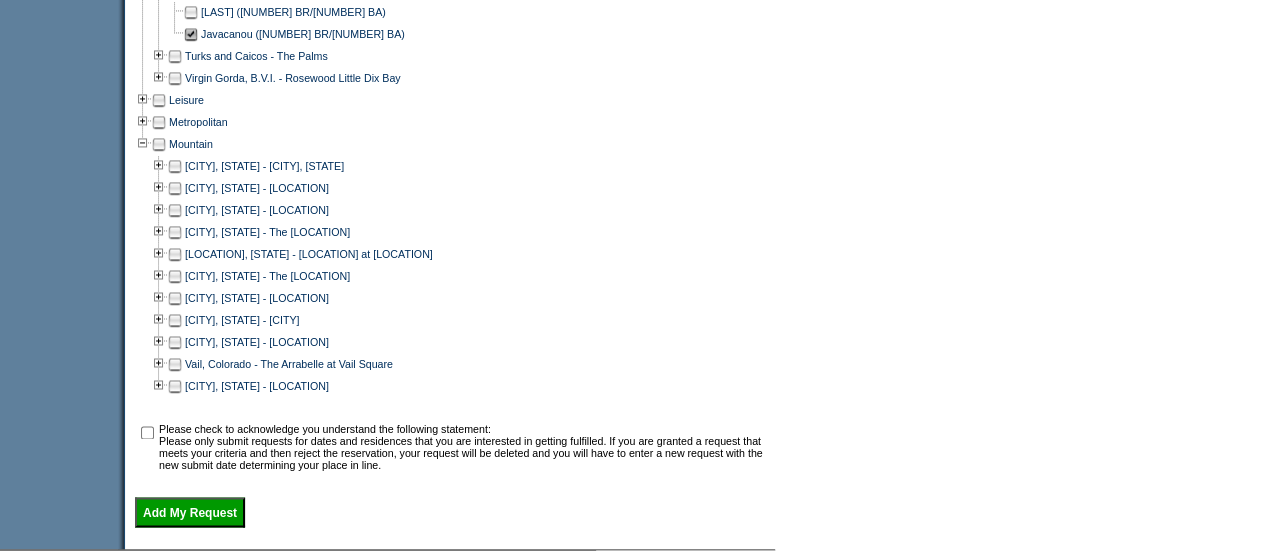 scroll, scrollTop: 1416, scrollLeft: 0, axis: vertical 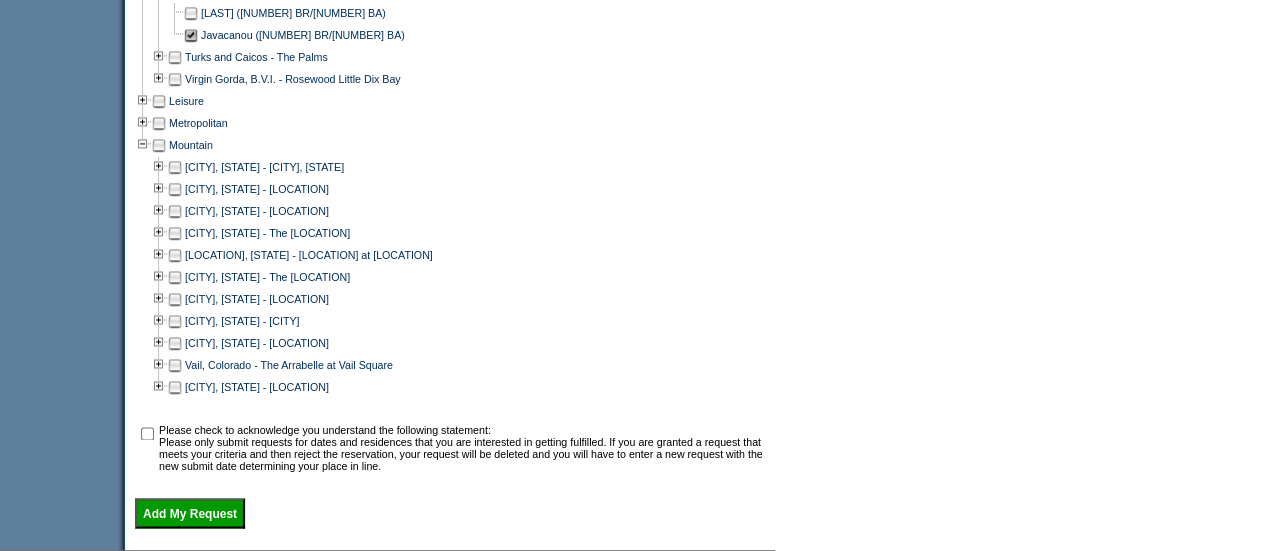 click at bounding box center [175, 189] 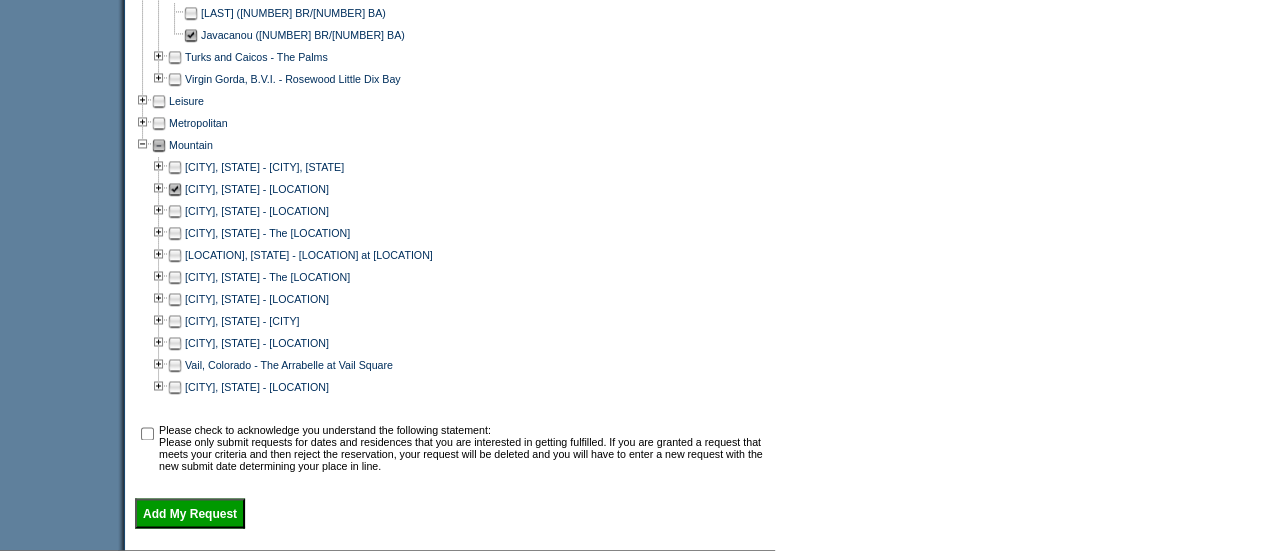 click at bounding box center (175, 211) 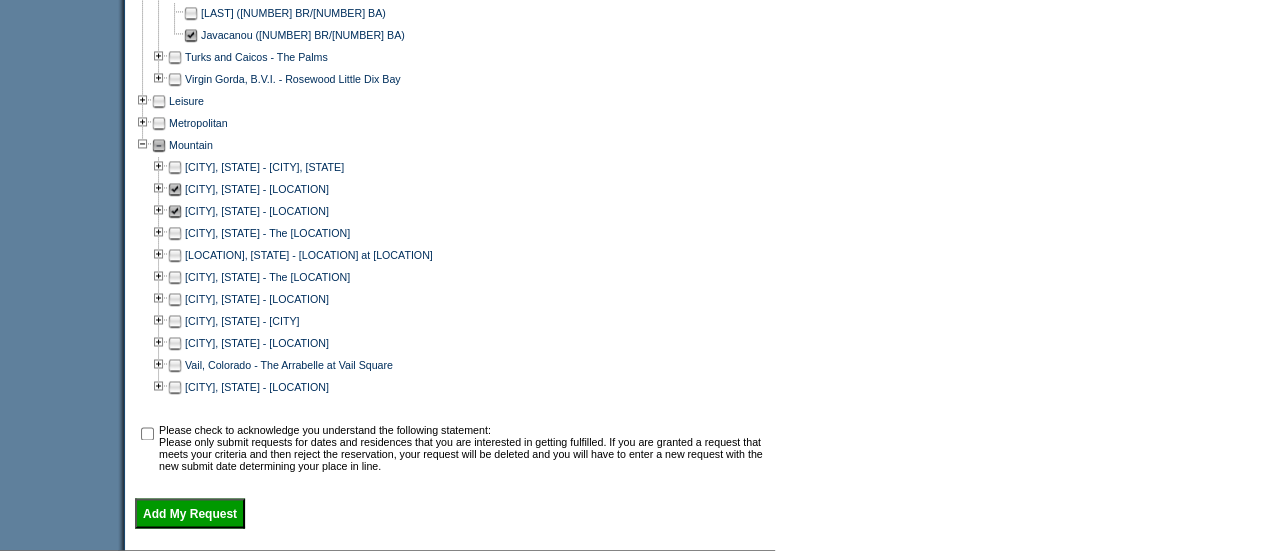 click at bounding box center (175, 255) 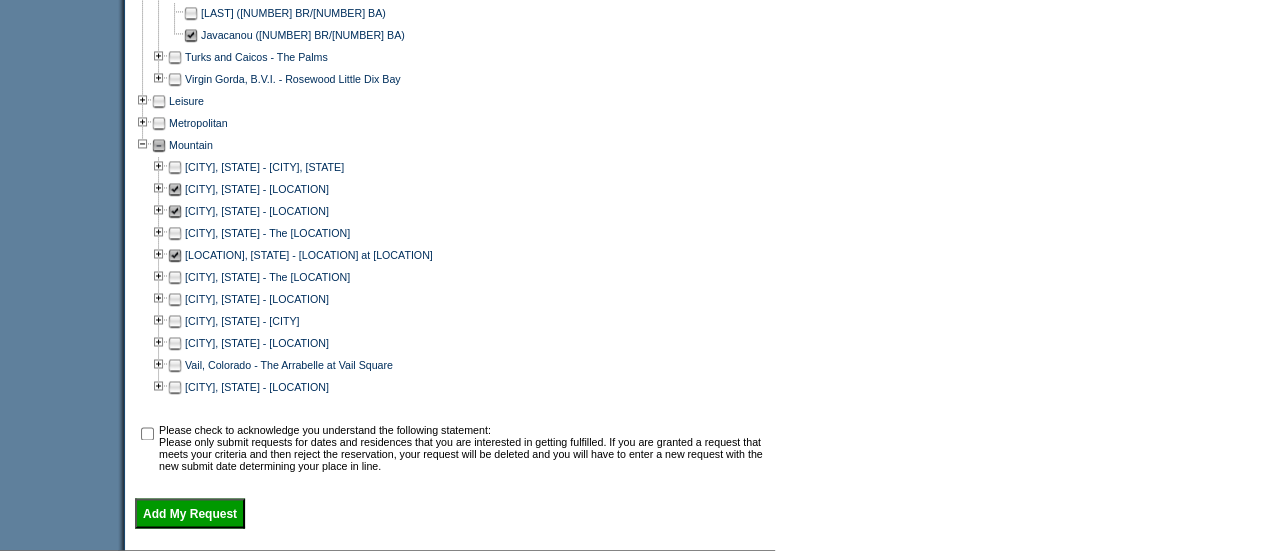 click at bounding box center [175, 321] 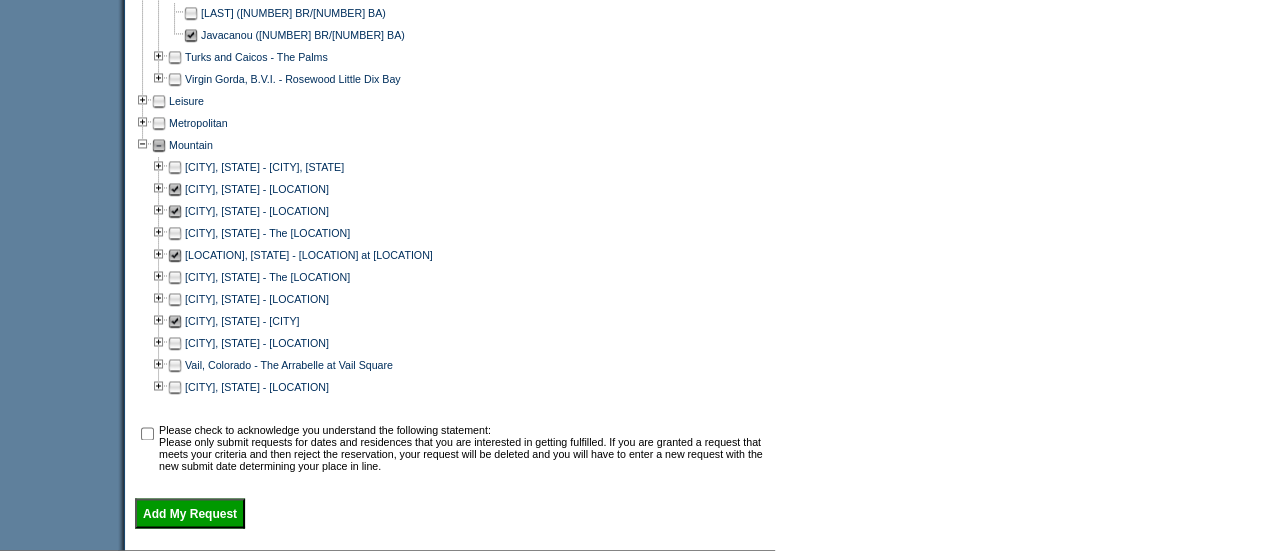 click at bounding box center (175, 343) 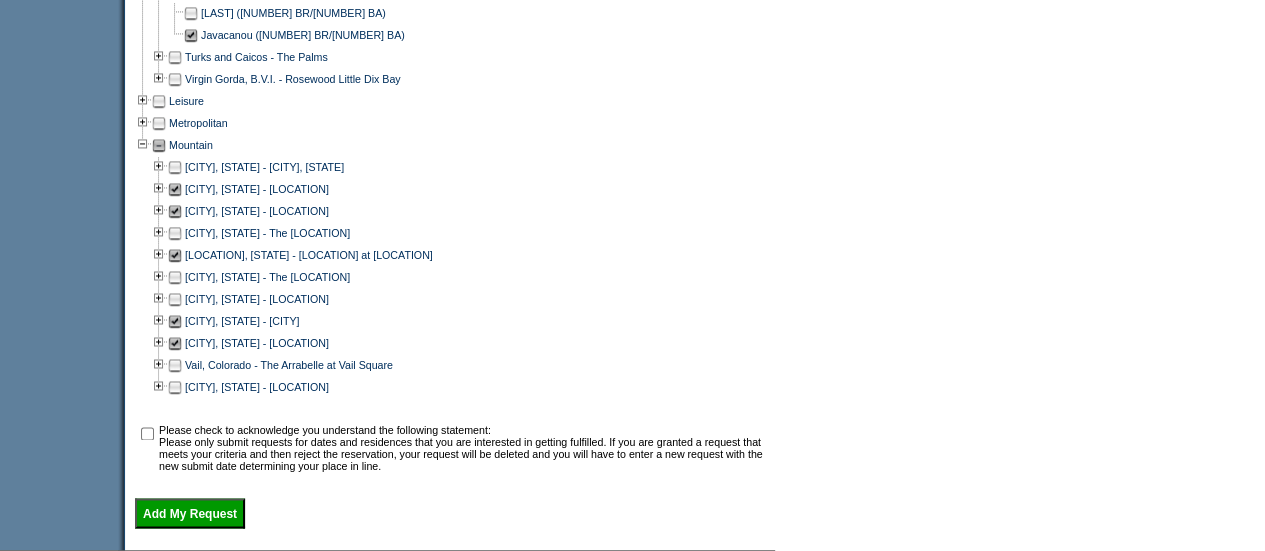 click at bounding box center [175, 277] 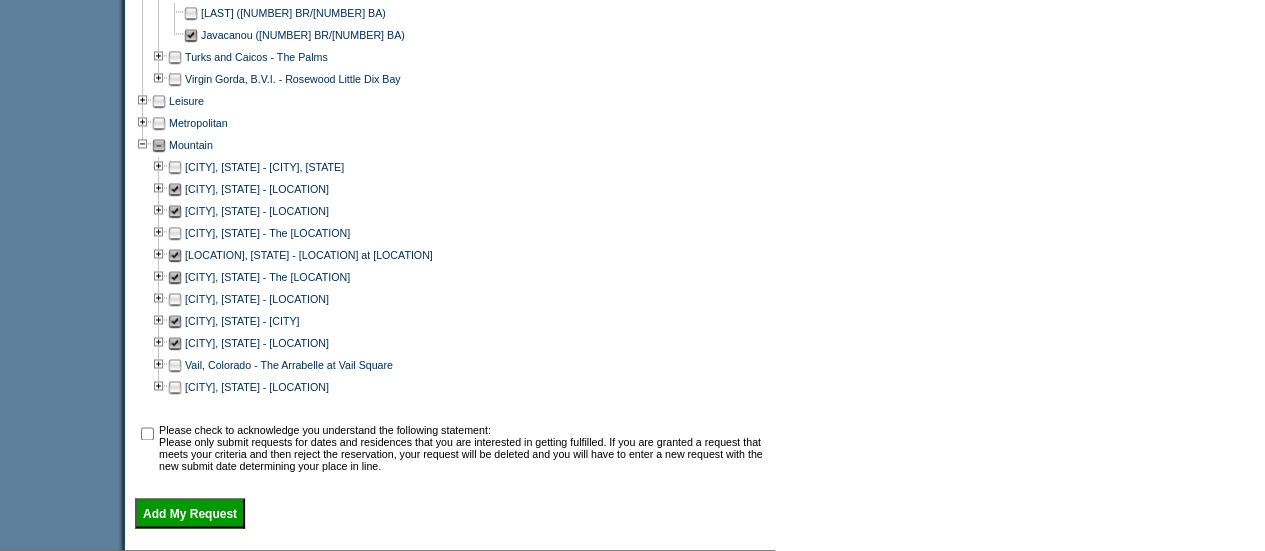 click at bounding box center (147, 433) 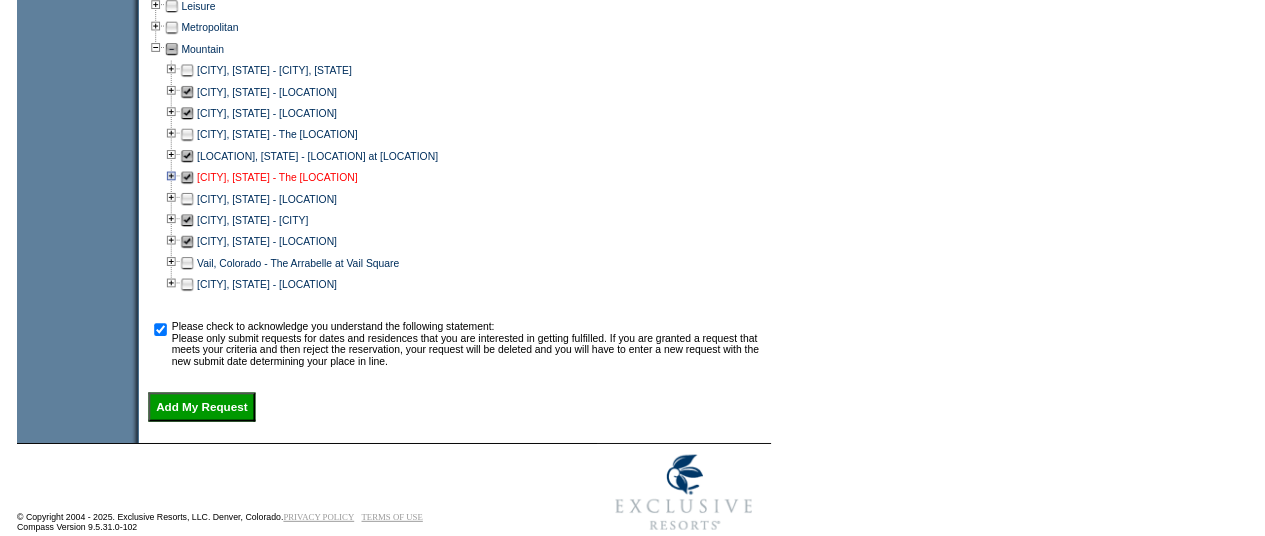 scroll, scrollTop: 1562, scrollLeft: 0, axis: vertical 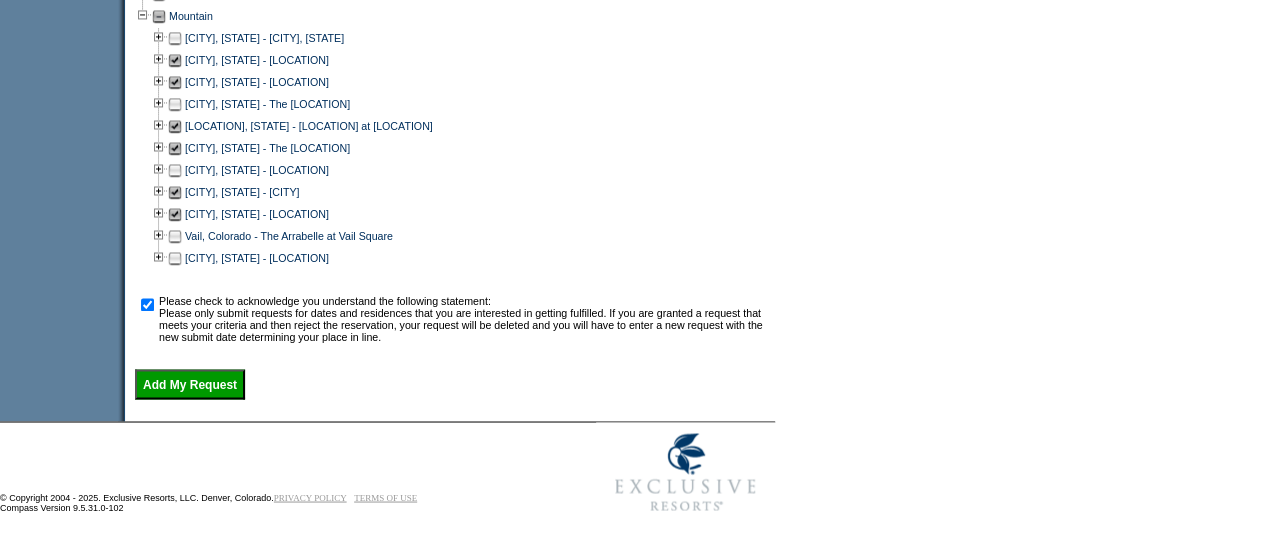 click on "Add My Request" at bounding box center (190, 384) 